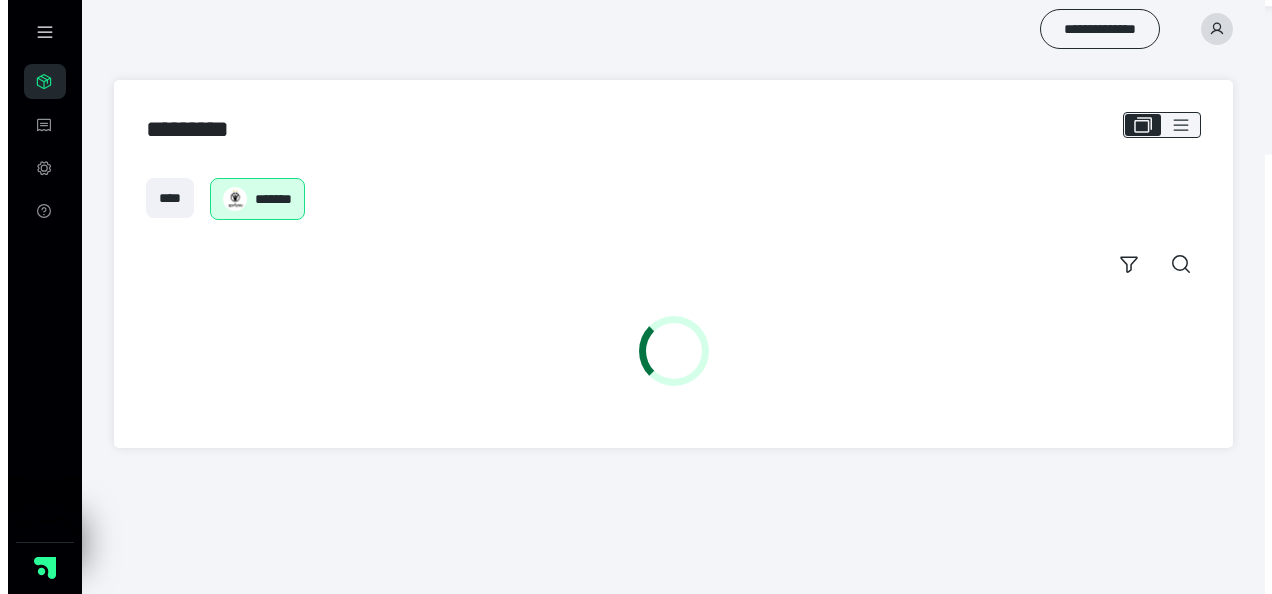 scroll, scrollTop: 0, scrollLeft: 0, axis: both 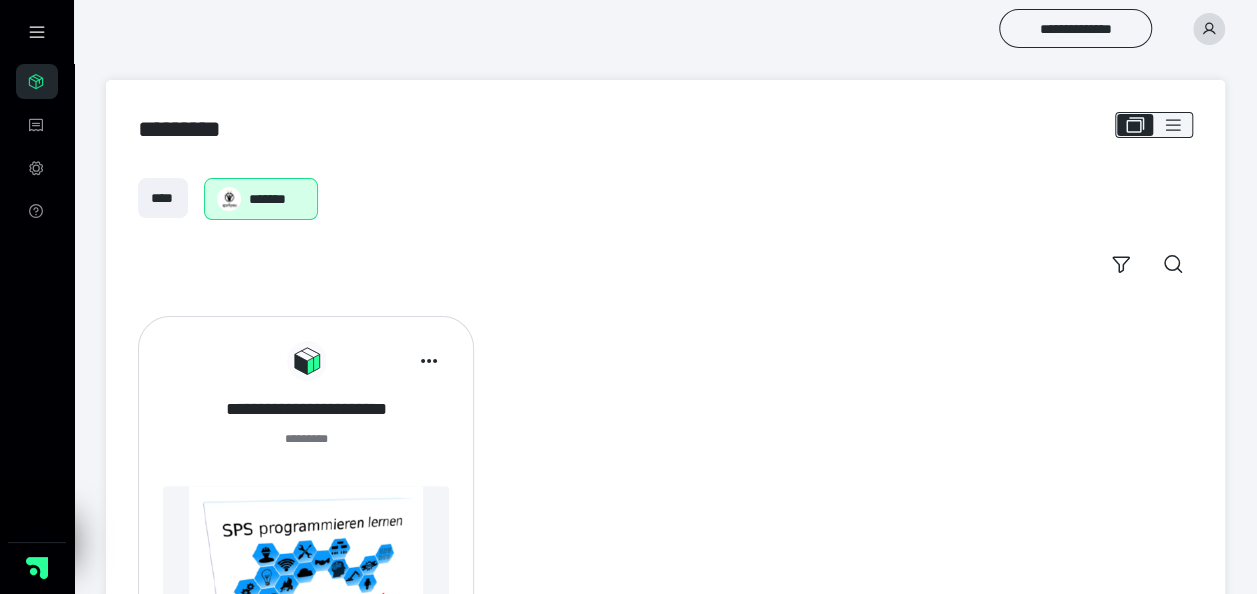 click on "**********" at bounding box center [306, 409] 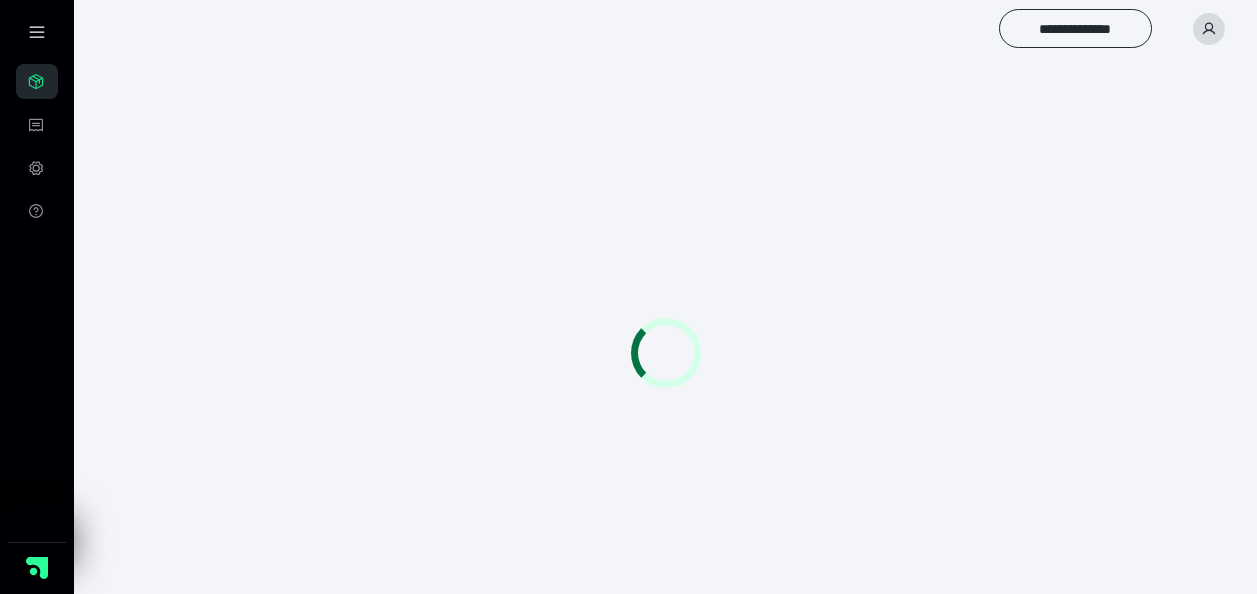 scroll, scrollTop: 0, scrollLeft: 0, axis: both 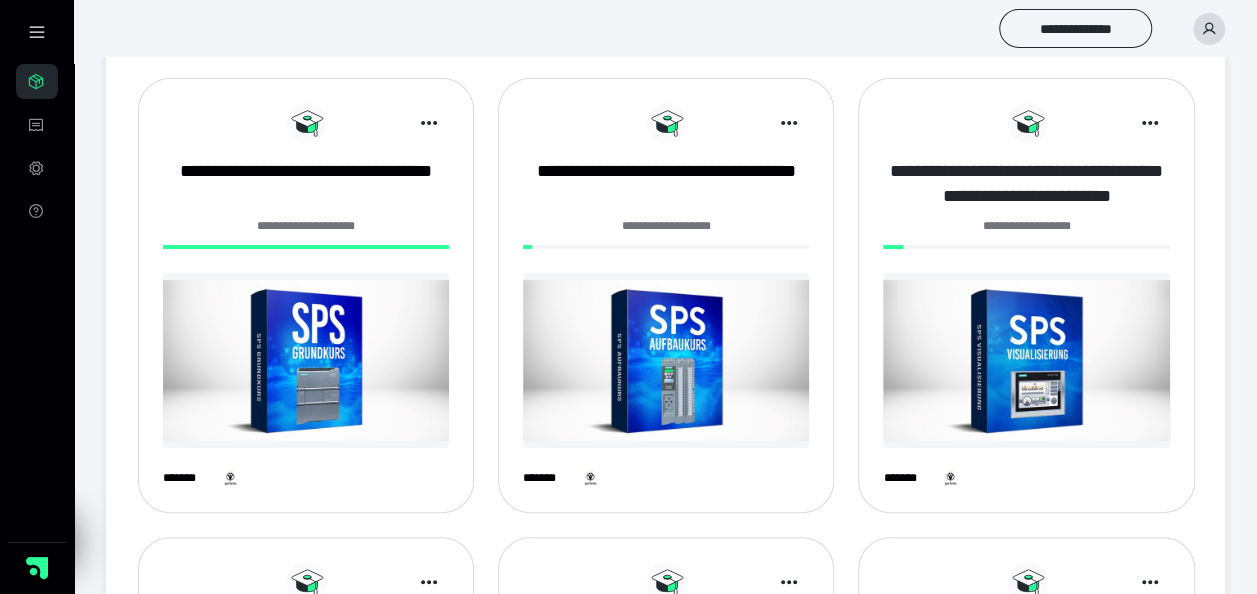 click on "**********" at bounding box center (1026, 184) 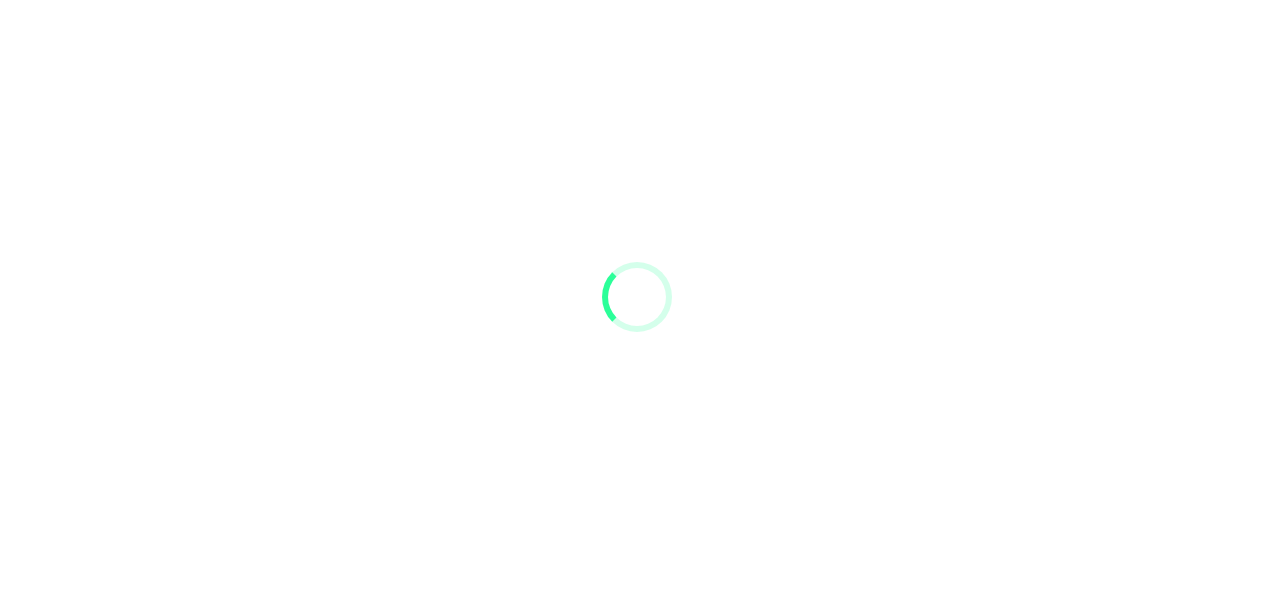 scroll, scrollTop: 0, scrollLeft: 0, axis: both 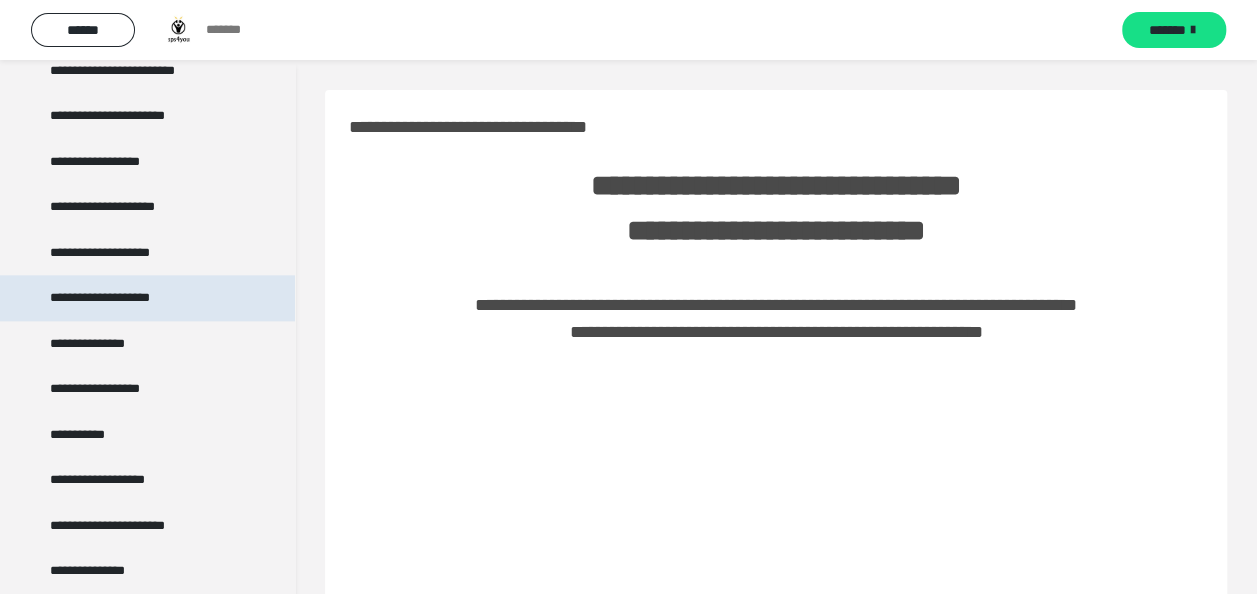 click on "**********" at bounding box center [115, 298] 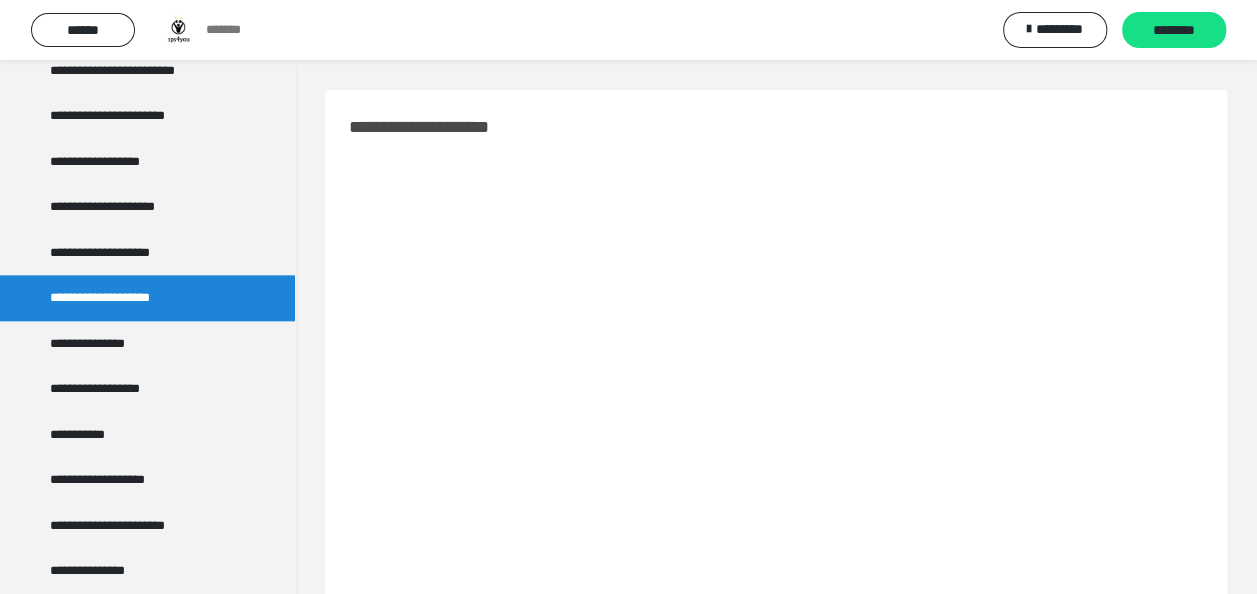 scroll, scrollTop: 332, scrollLeft: 0, axis: vertical 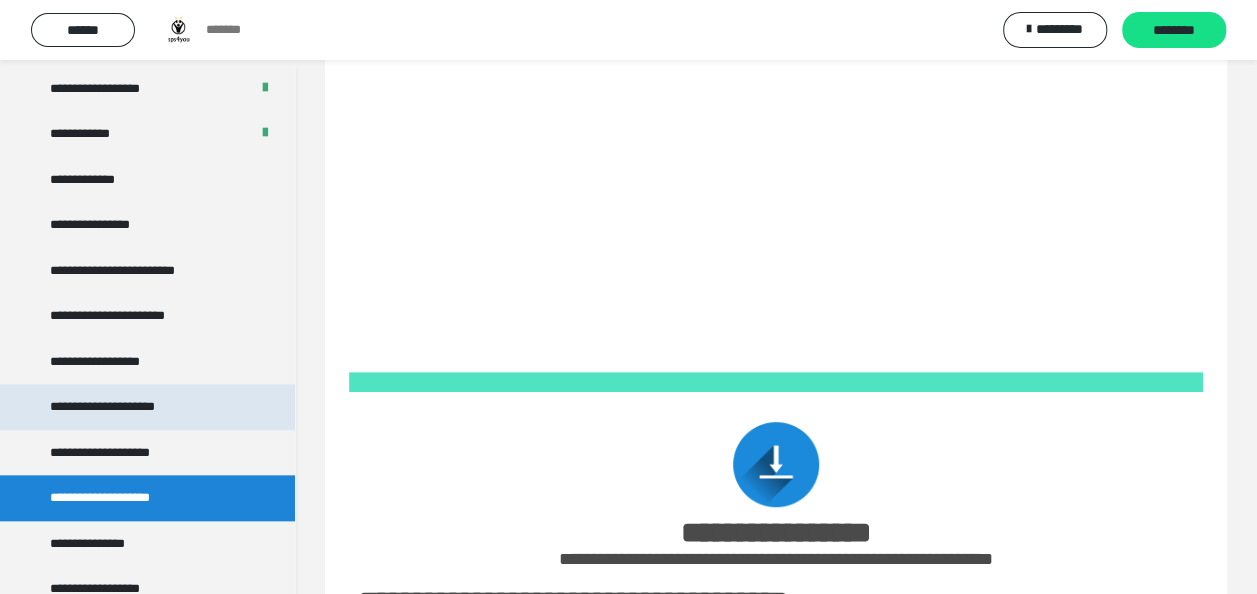 click on "**********" at bounding box center [121, 407] 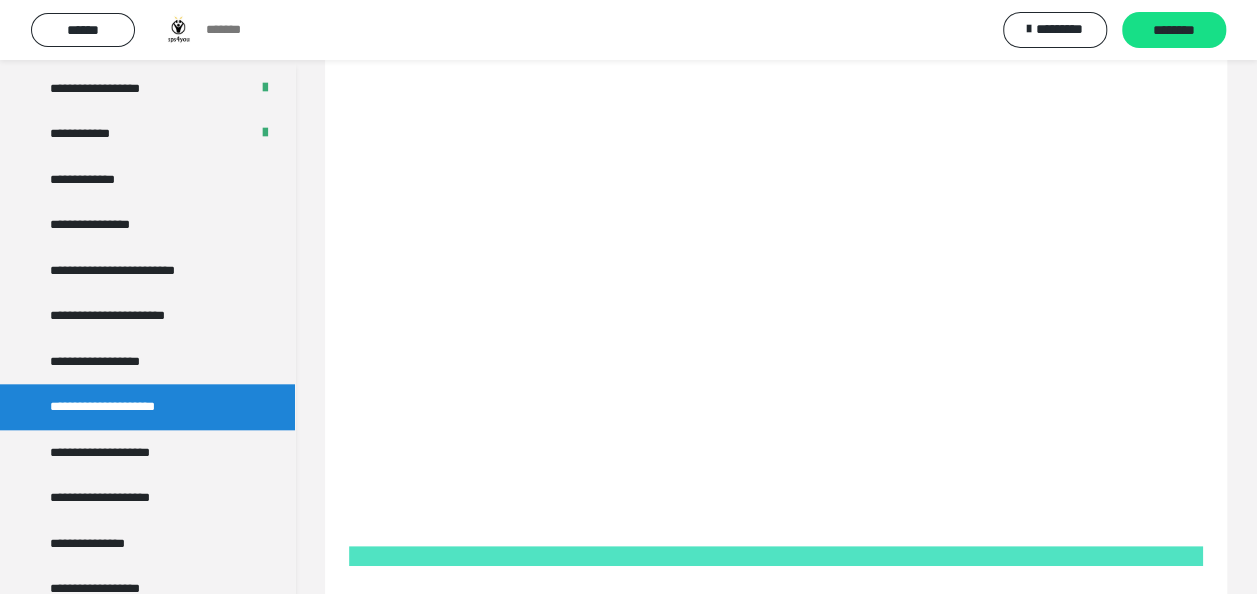 scroll, scrollTop: 132, scrollLeft: 0, axis: vertical 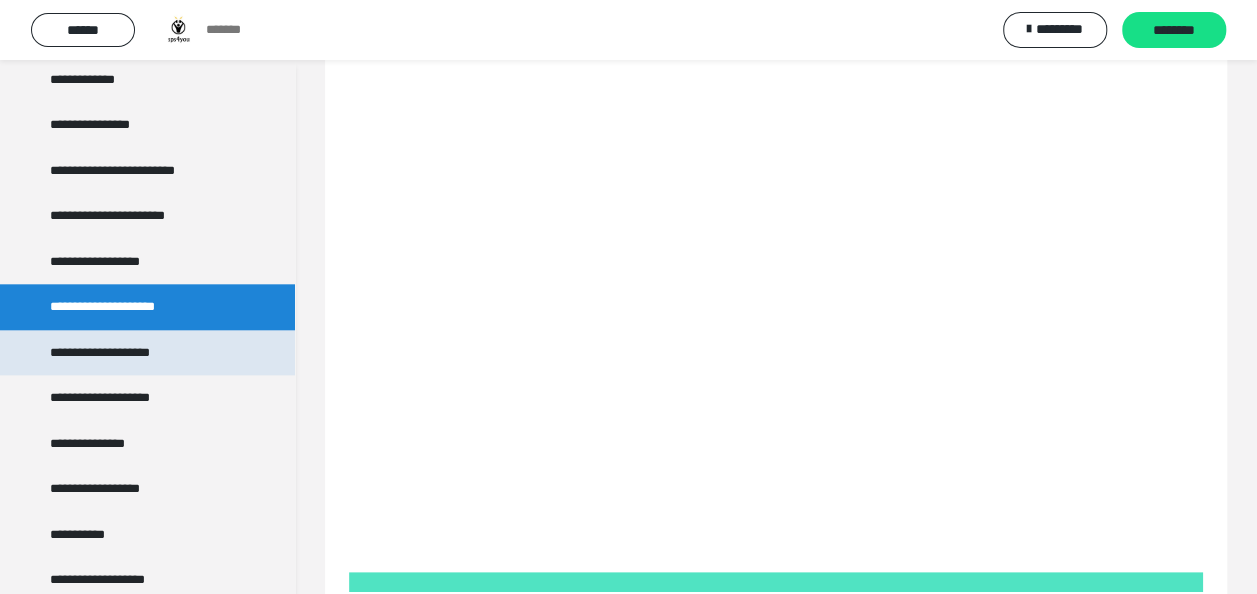 click on "**********" at bounding box center [118, 353] 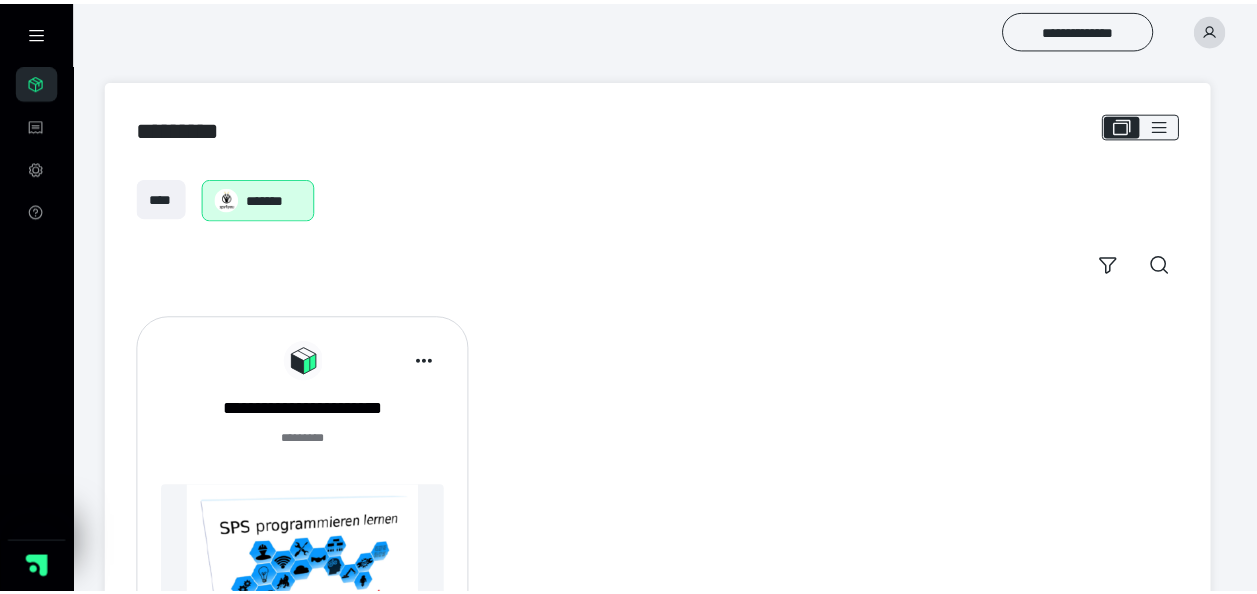 scroll, scrollTop: 0, scrollLeft: 0, axis: both 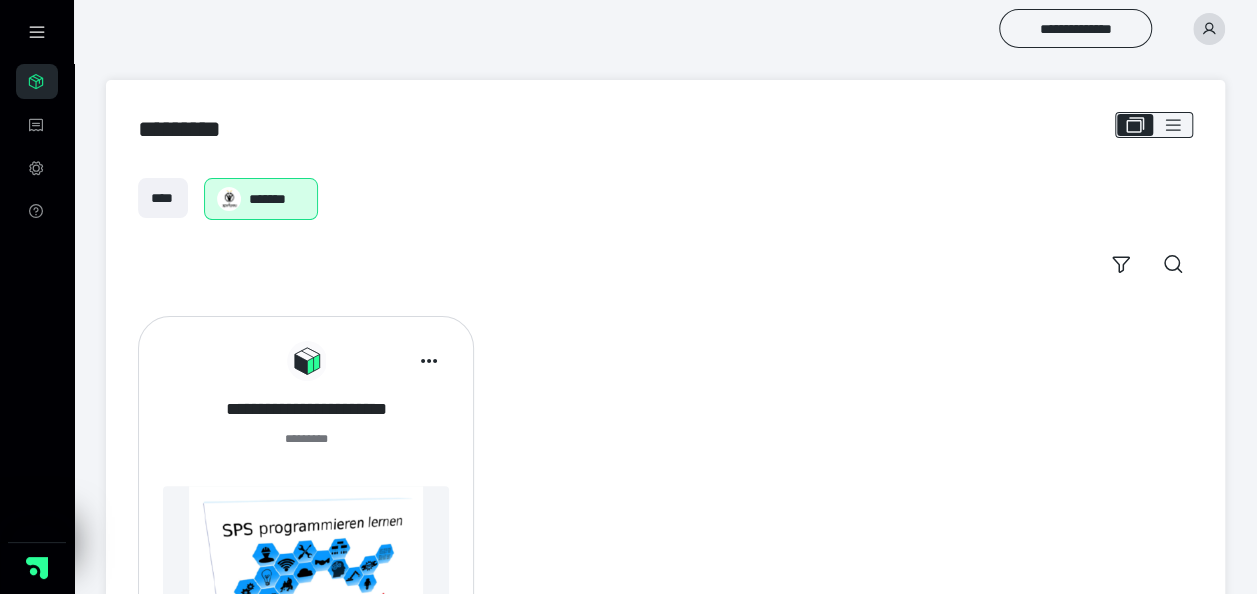 click on "**********" at bounding box center (306, 521) 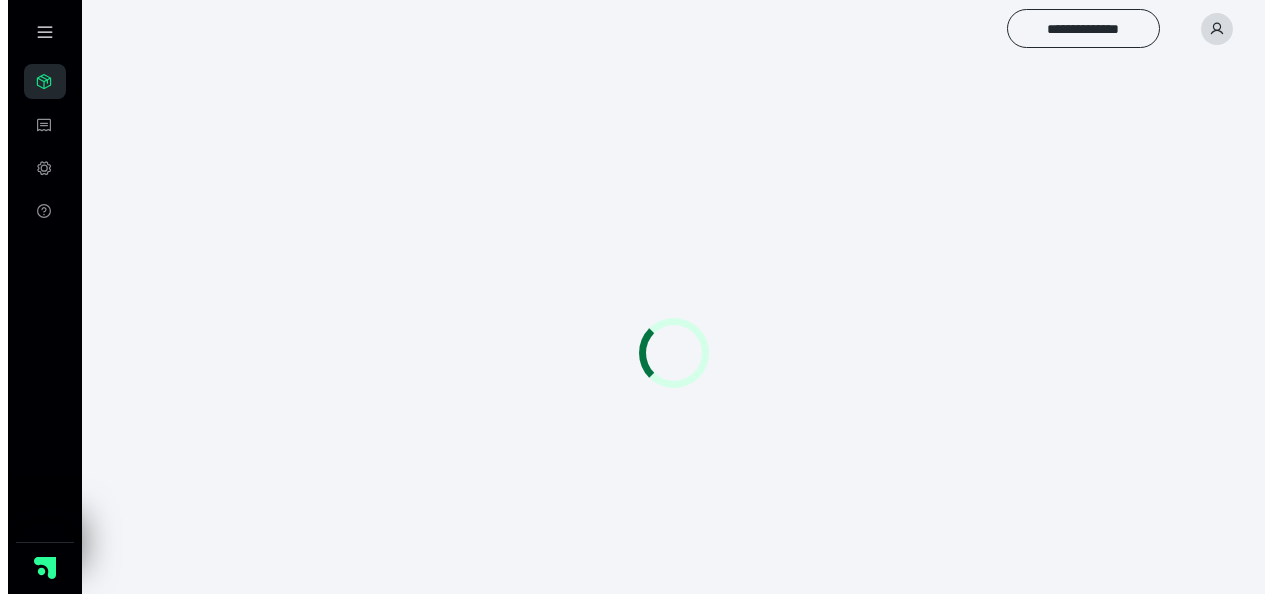 scroll, scrollTop: 0, scrollLeft: 0, axis: both 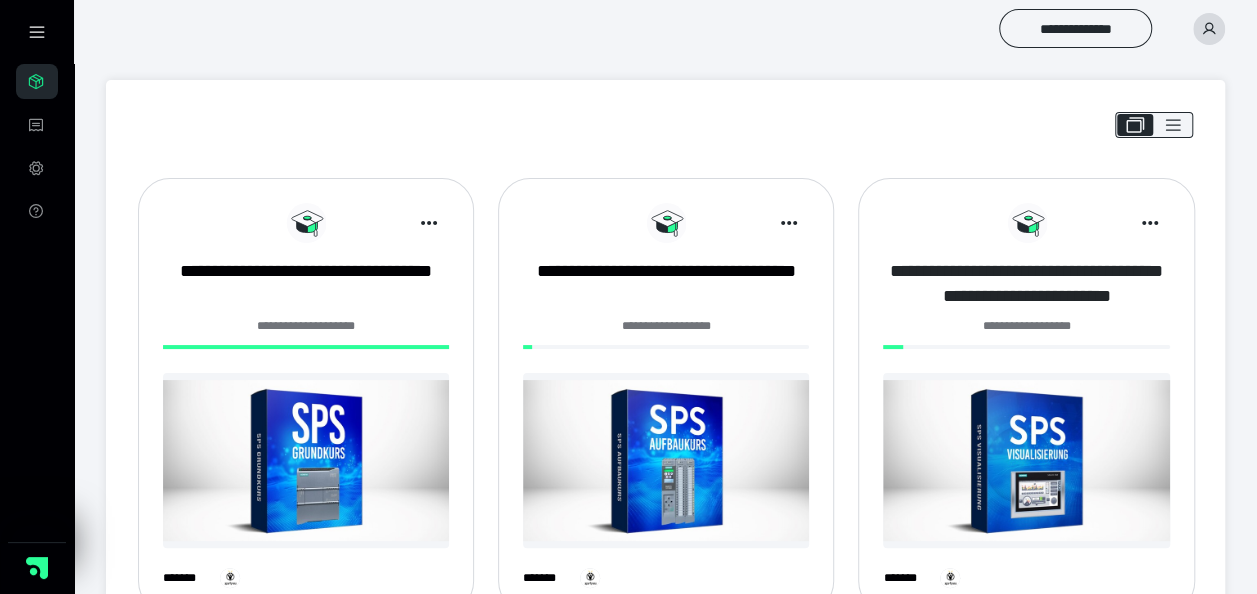 click on "**********" at bounding box center (1026, 284) 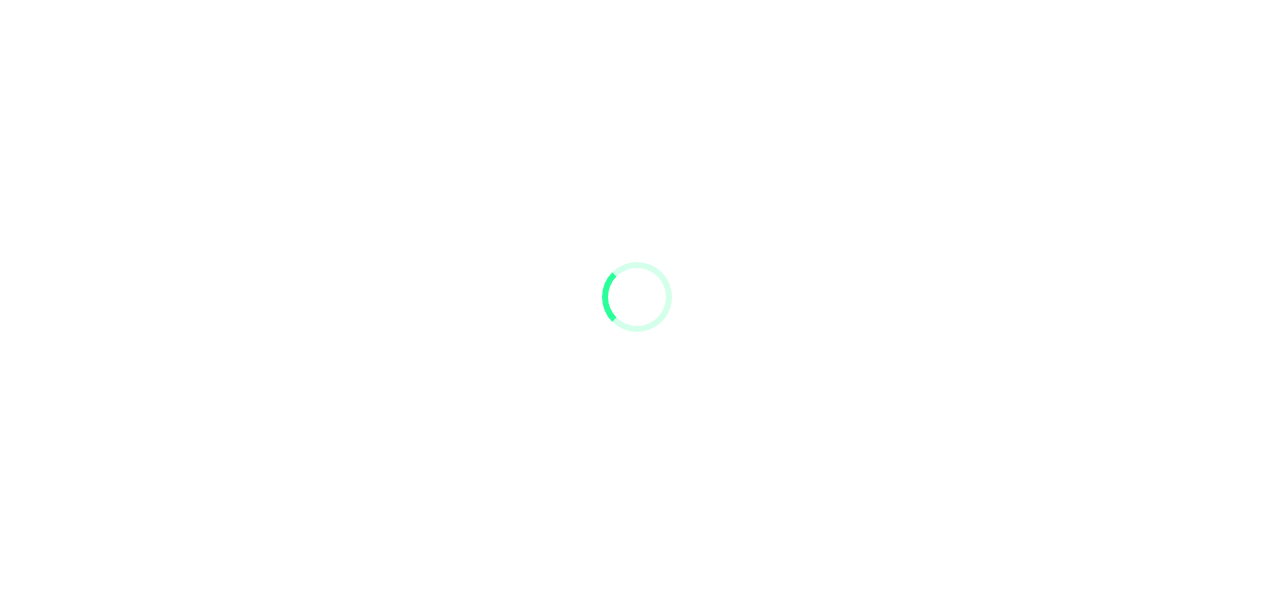 scroll, scrollTop: 0, scrollLeft: 0, axis: both 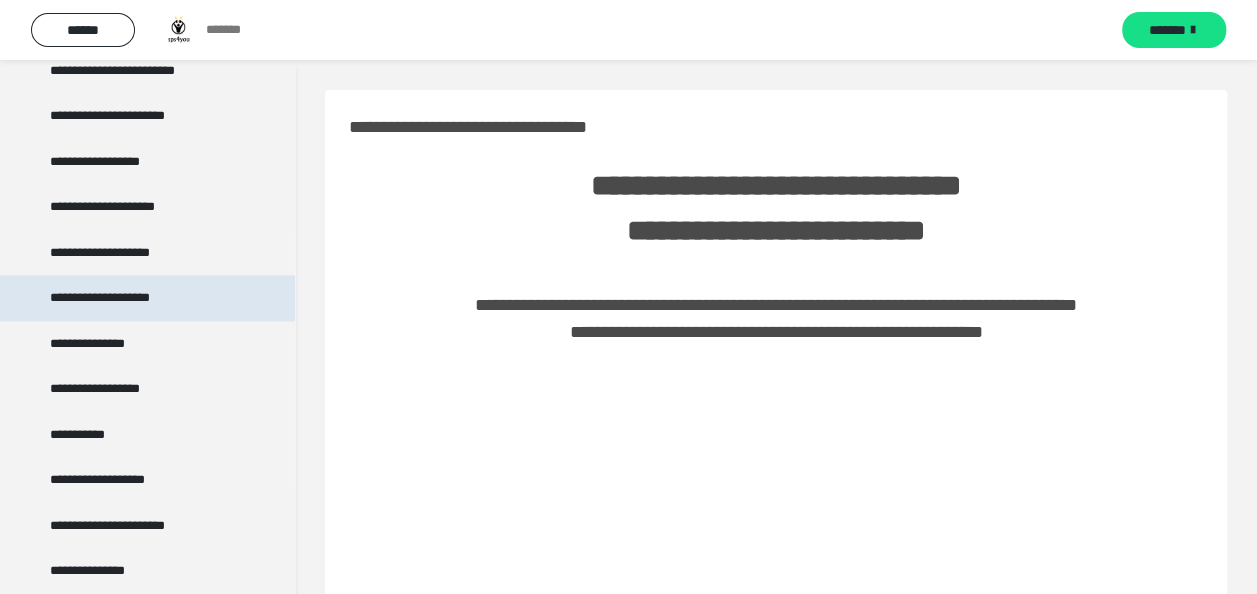 click on "**********" at bounding box center (147, 298) 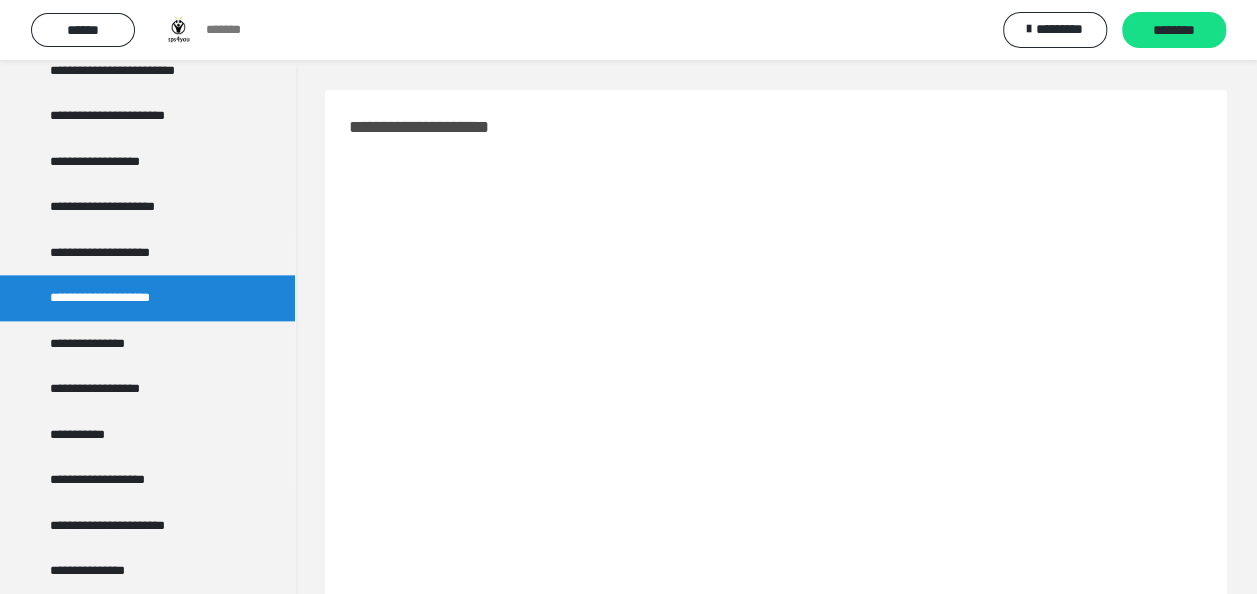 scroll, scrollTop: 200, scrollLeft: 0, axis: vertical 